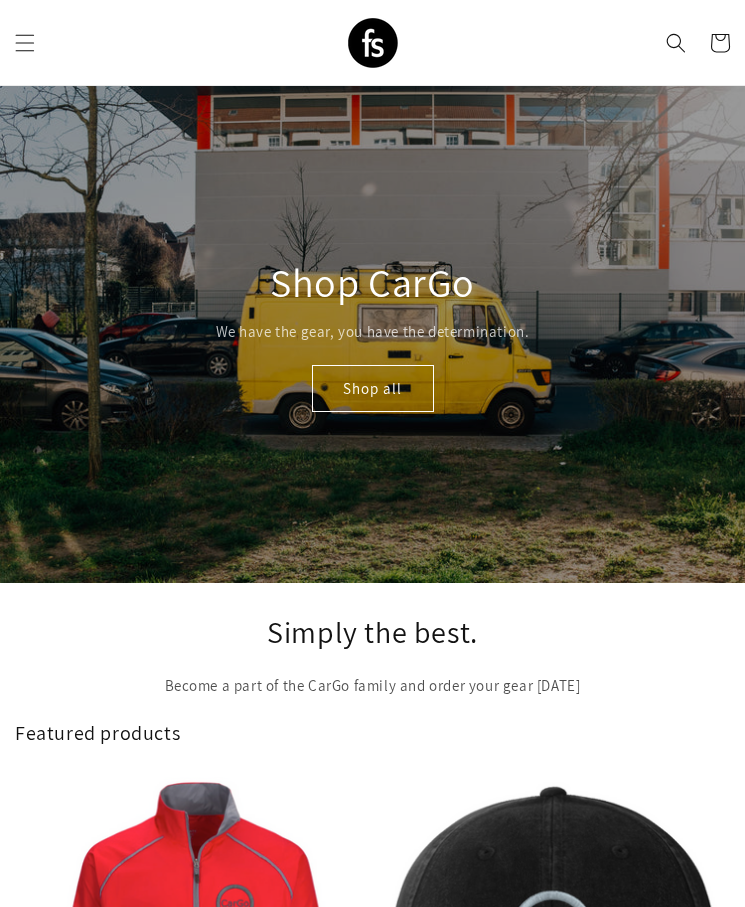 scroll, scrollTop: 16, scrollLeft: 0, axis: vertical 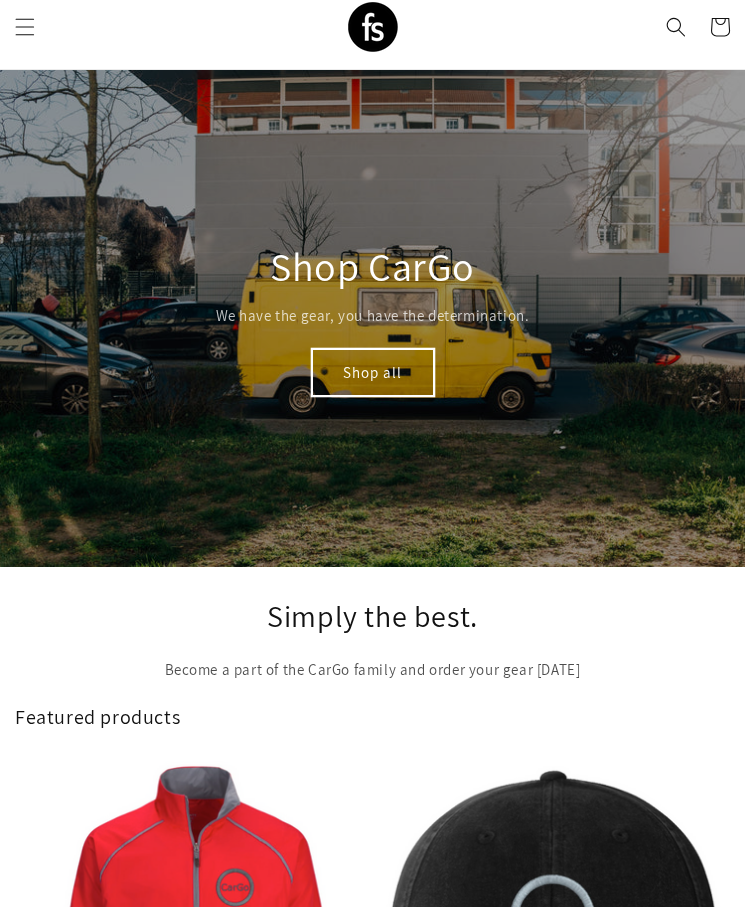 click on "Shop all" at bounding box center [373, 372] 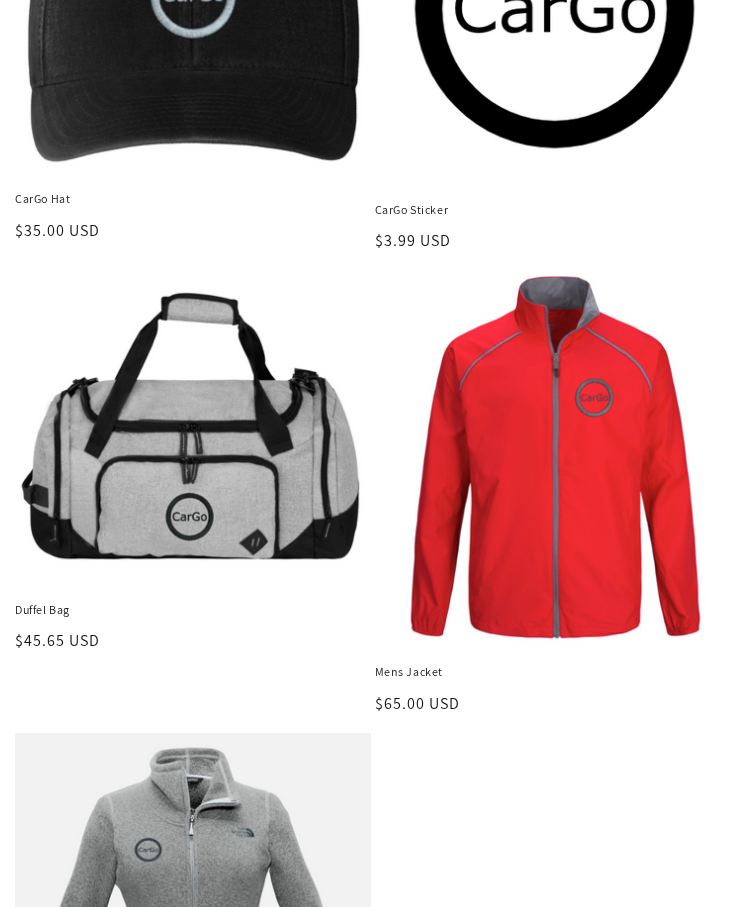 scroll, scrollTop: 465, scrollLeft: 0, axis: vertical 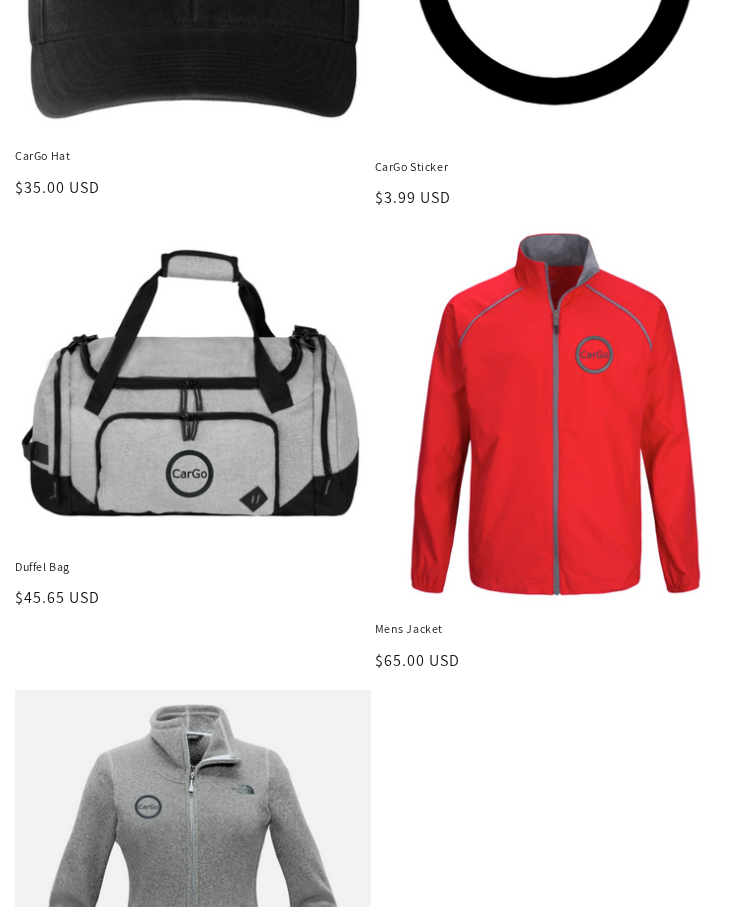 click on "Duffel Bag" at bounding box center [193, 567] 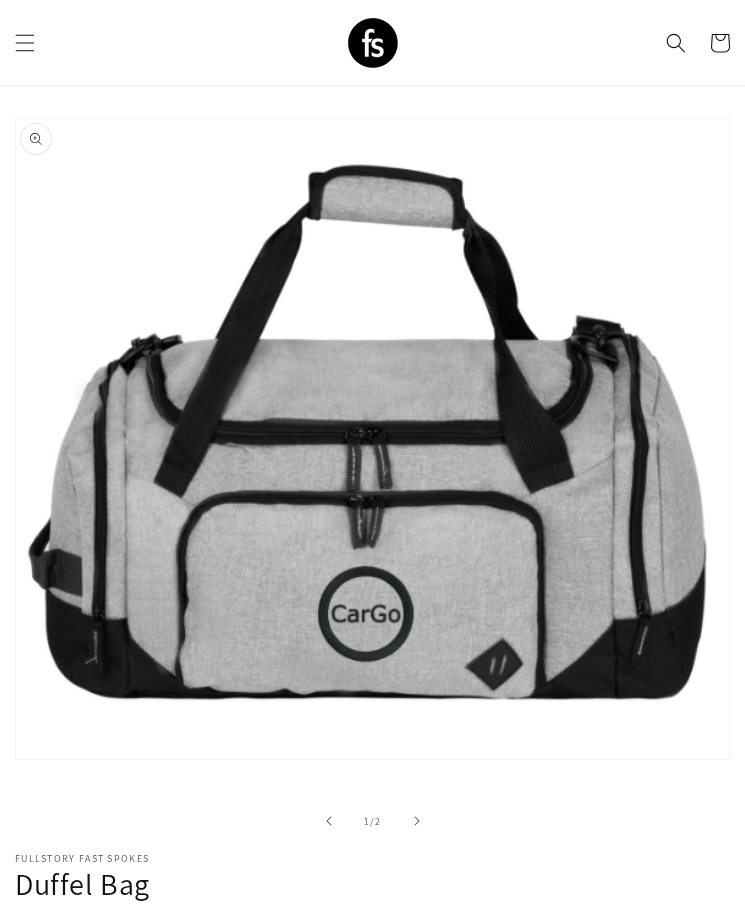 scroll, scrollTop: 0, scrollLeft: 0, axis: both 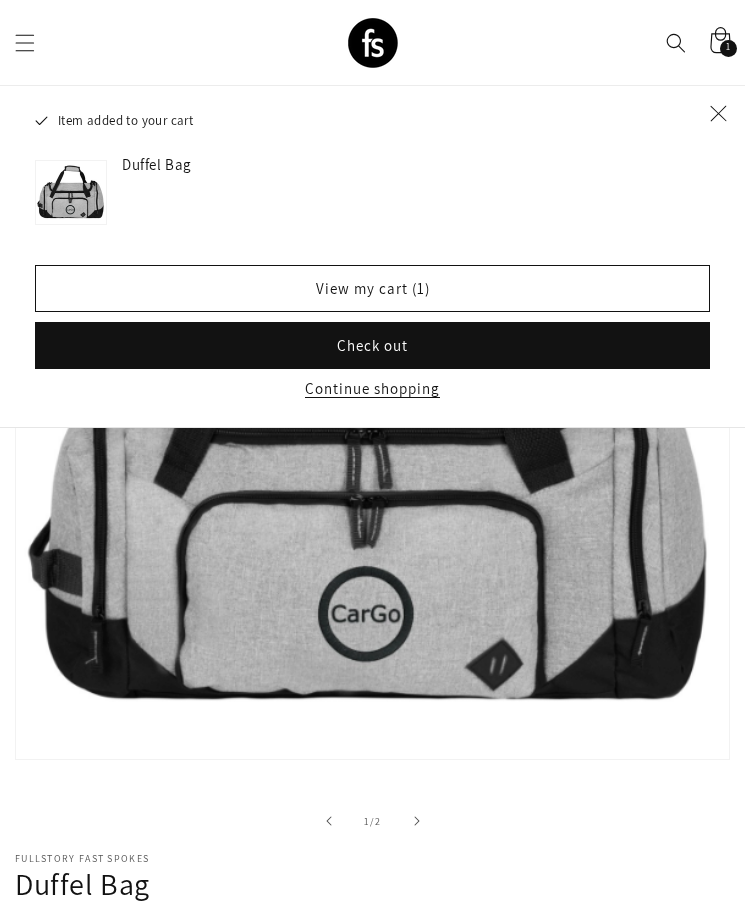 click 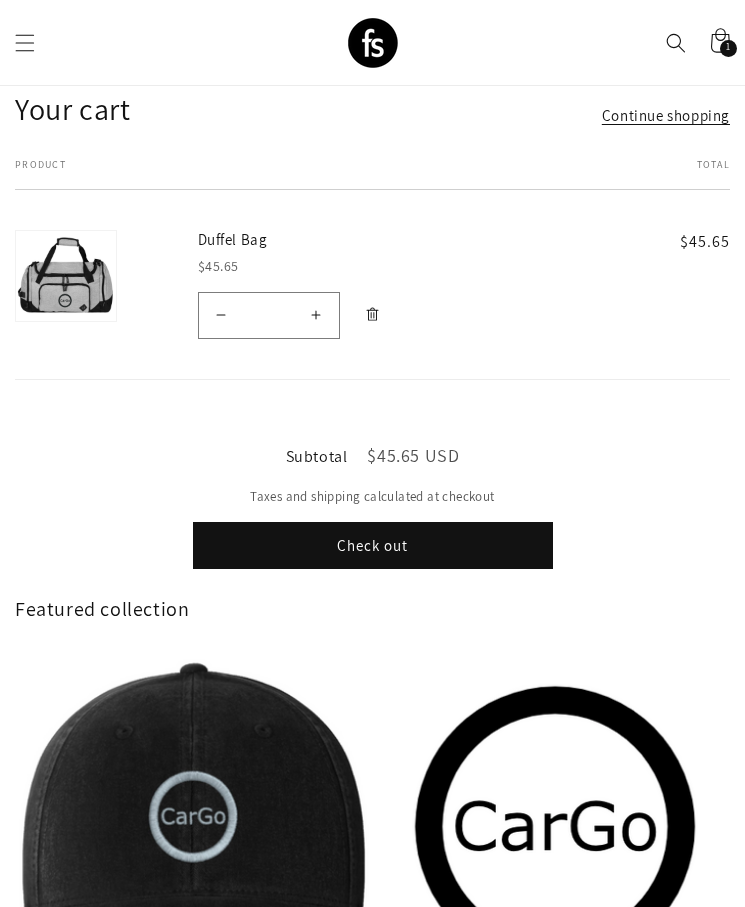 scroll, scrollTop: 0, scrollLeft: 0, axis: both 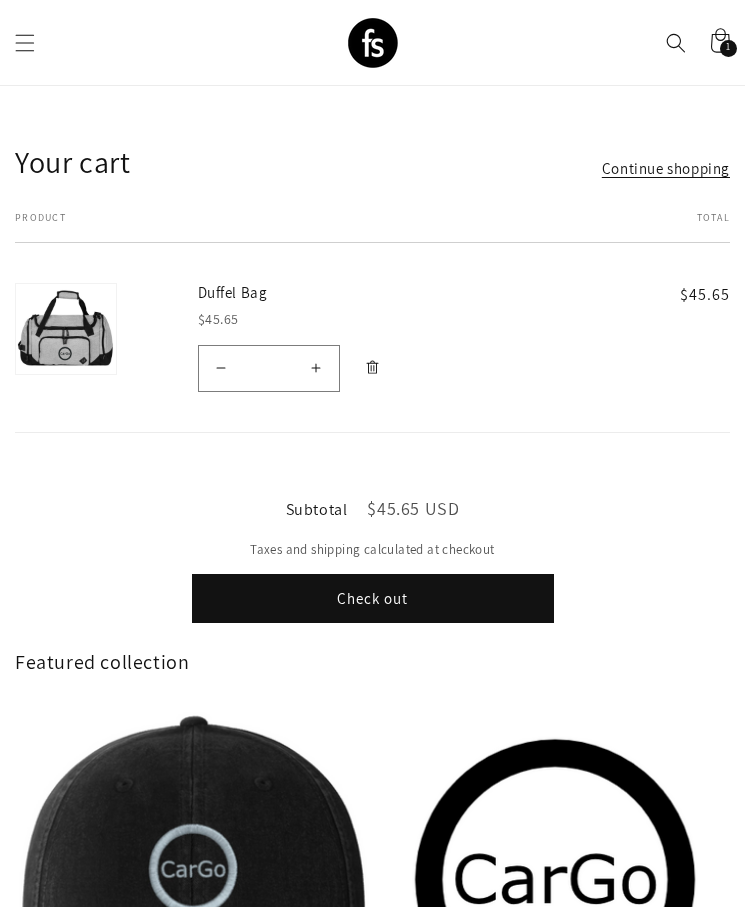 click on "Check out" at bounding box center (373, 598) 